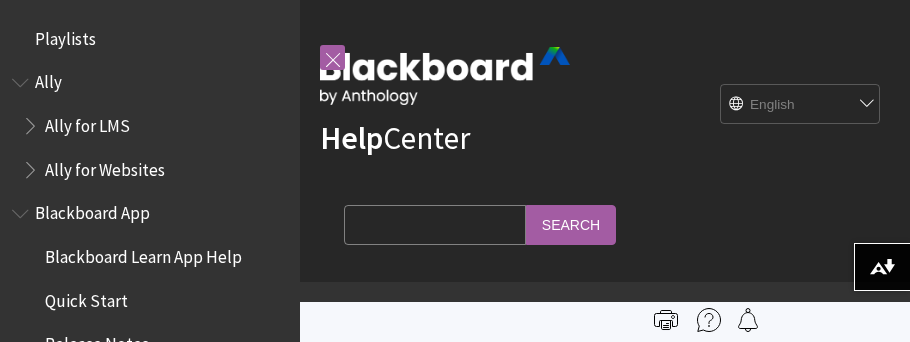 scroll, scrollTop: 0, scrollLeft: 0, axis: both 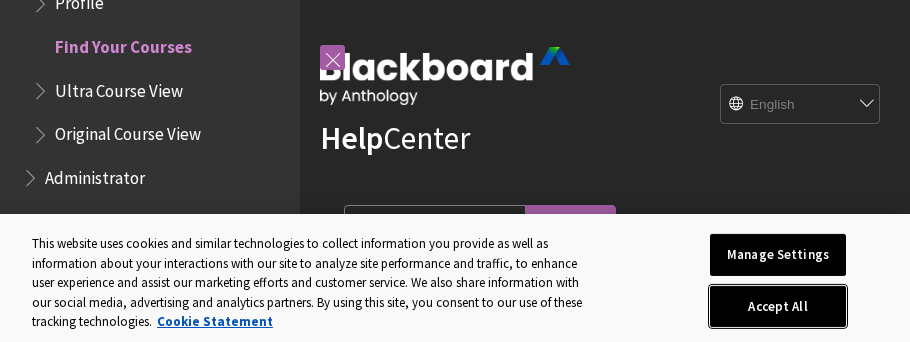 click on "Accept All" at bounding box center (778, 307) 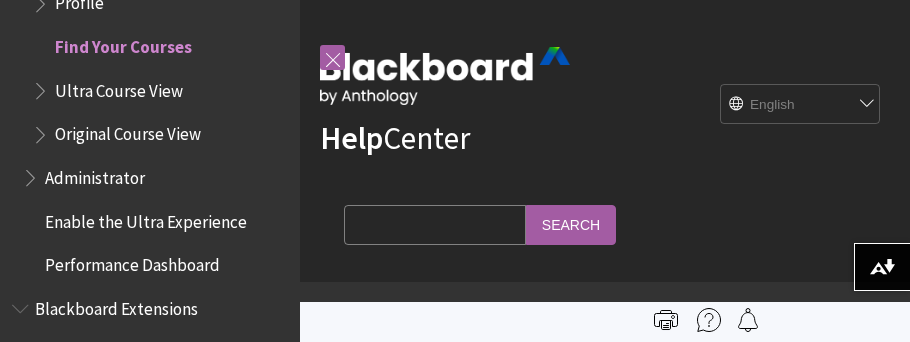 click on "Original Course View" at bounding box center (128, 131) 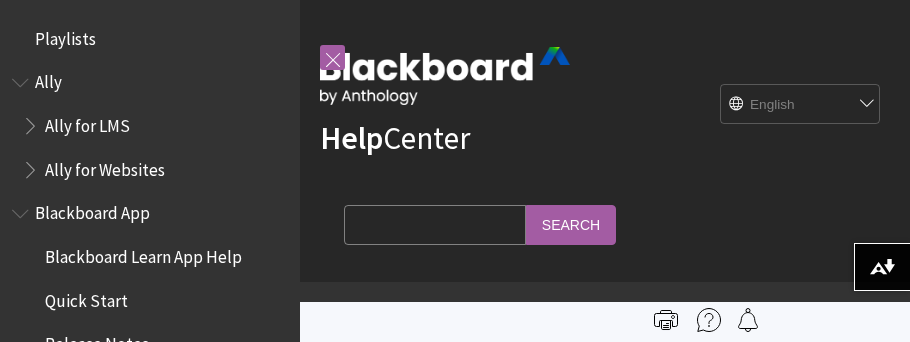 scroll, scrollTop: 0, scrollLeft: 0, axis: both 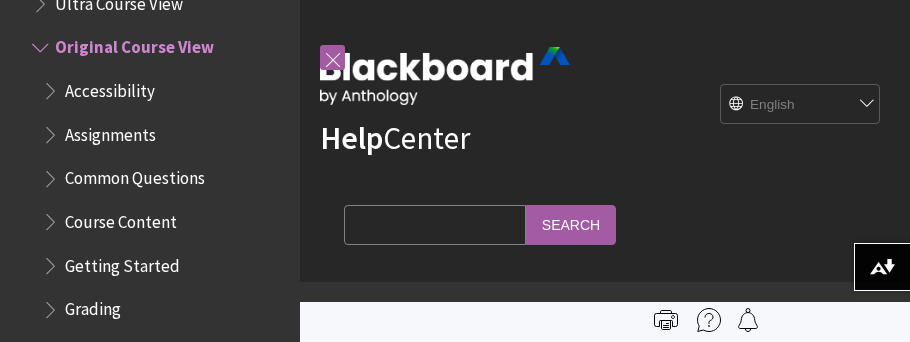 click on "Search Query" at bounding box center [435, 224] 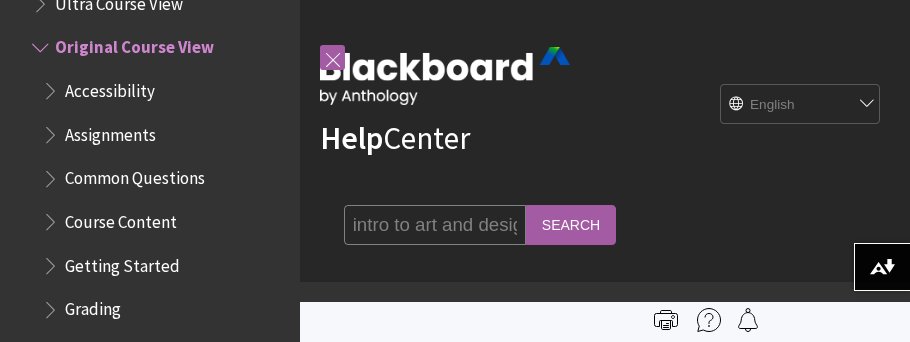 type on "intro to art and design" 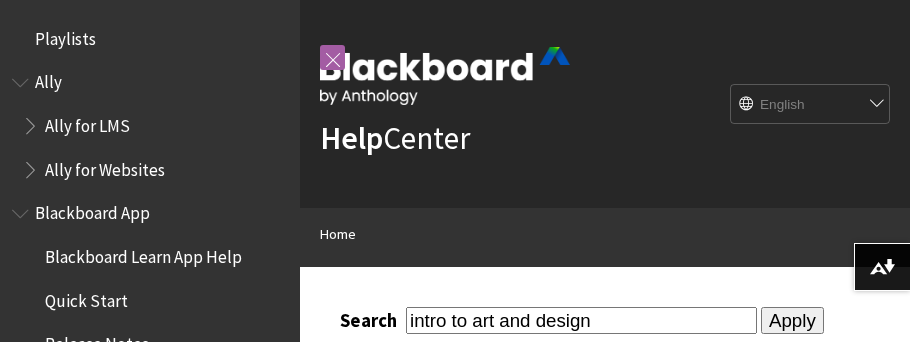 scroll, scrollTop: 0, scrollLeft: 0, axis: both 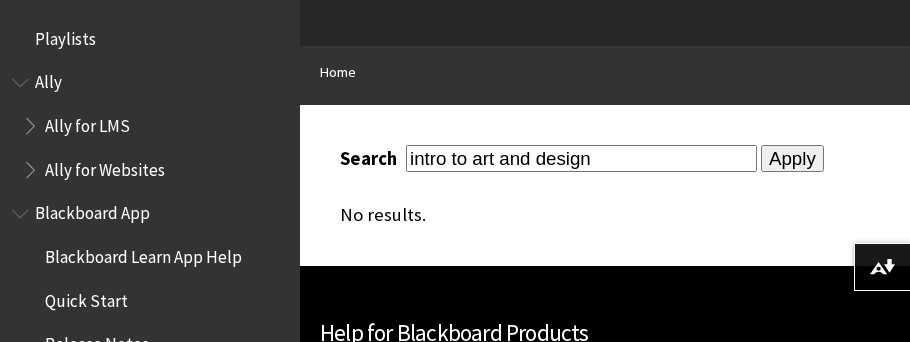 click on "Apply" at bounding box center (792, 159) 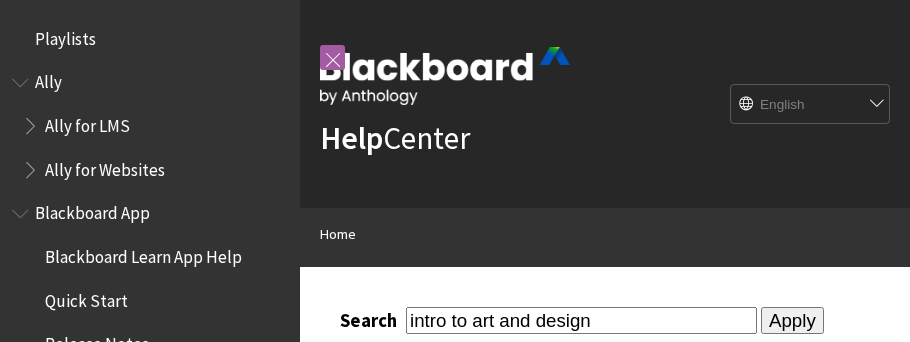 scroll, scrollTop: 0, scrollLeft: 0, axis: both 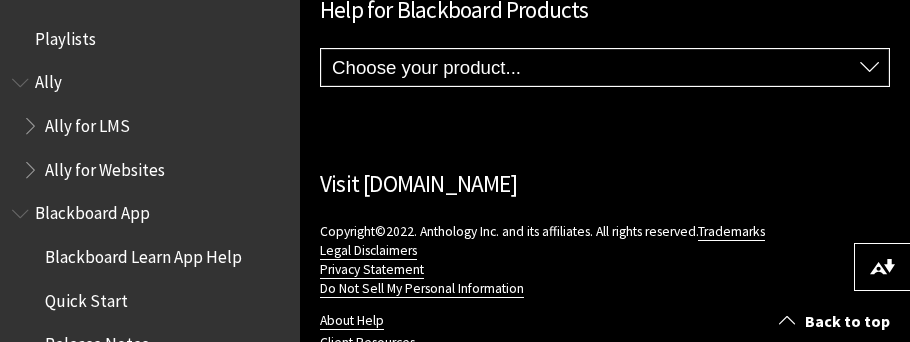 click on "Choose your product... Ally Blackboard App Blackboard Data Collaborate Community Engagement Learn SafeAssign SmartView Student Success Training and Development Manager Web Community Manager" at bounding box center (605, 68) 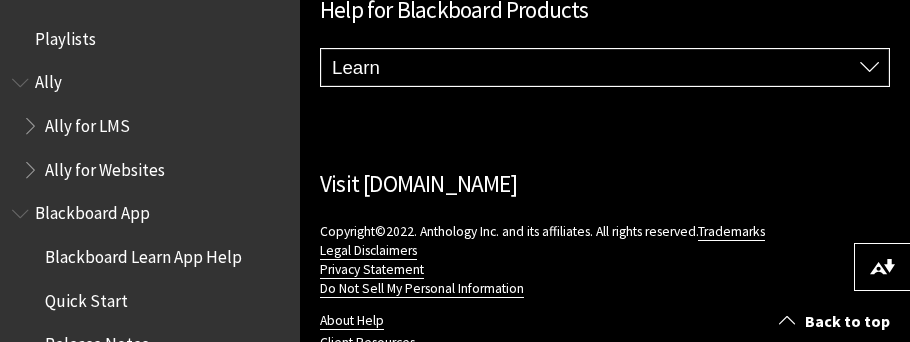 click on "Choose your product... Ally Blackboard App Blackboard Data Collaborate Community Engagement Learn SafeAssign SmartView Student Success Training and Development Manager Web Community Manager" at bounding box center (605, 68) 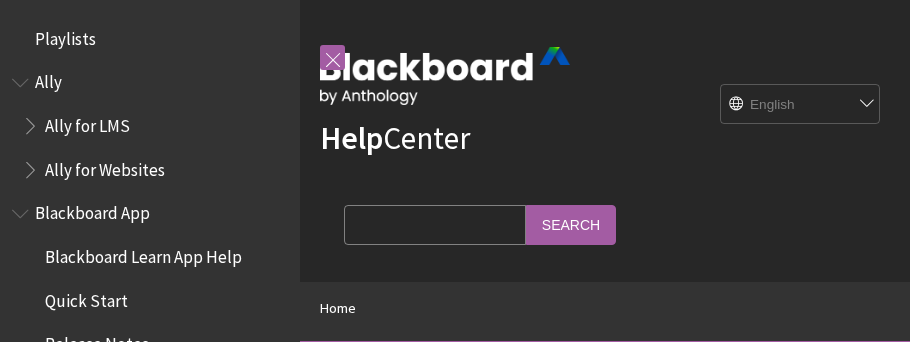 scroll, scrollTop: 0, scrollLeft: 0, axis: both 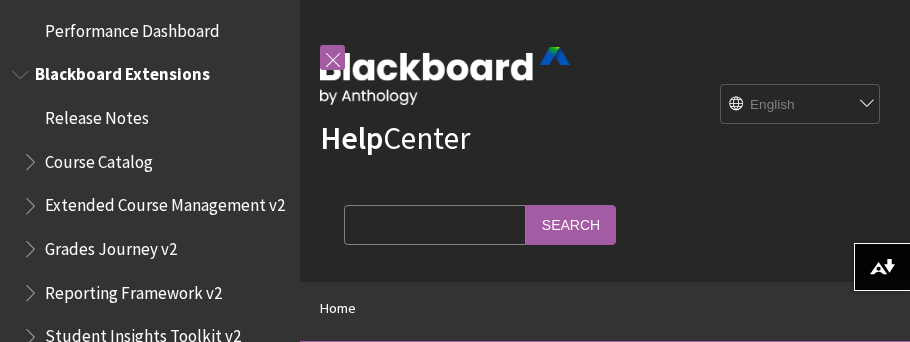 click on "Course Catalog" at bounding box center [99, 158] 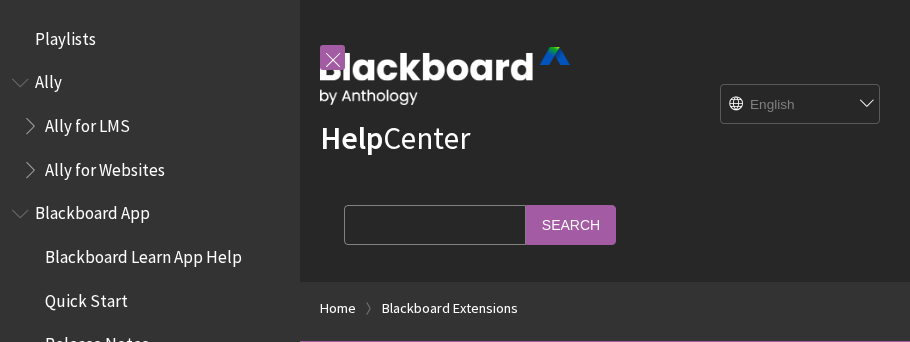scroll, scrollTop: 0, scrollLeft: 0, axis: both 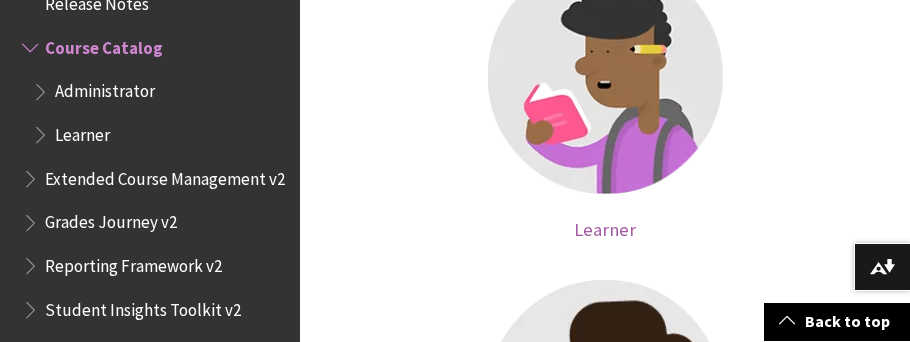 click at bounding box center [605, 76] 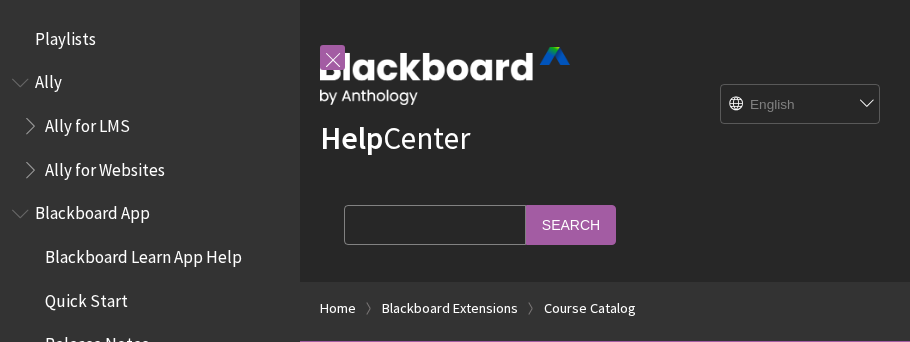 scroll, scrollTop: 0, scrollLeft: 0, axis: both 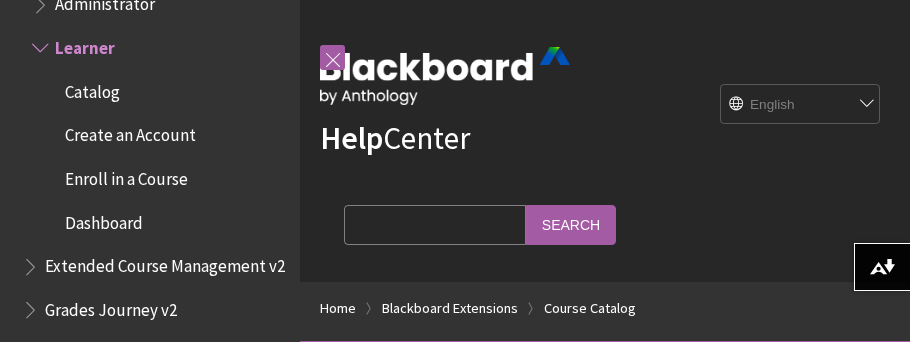 click on "Search Query" at bounding box center [435, 224] 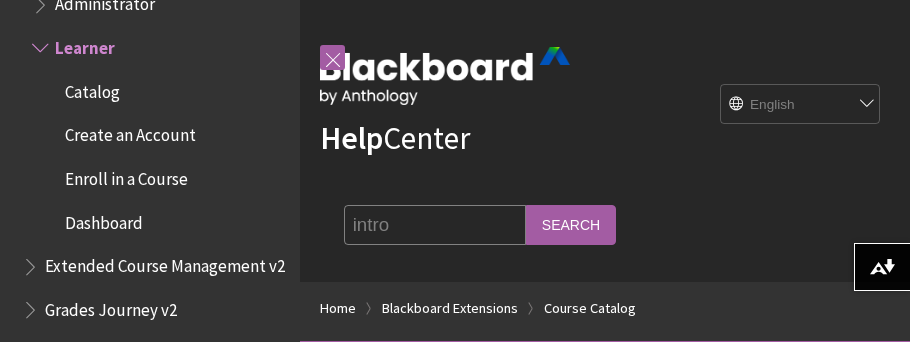 type on "intro to art and design" 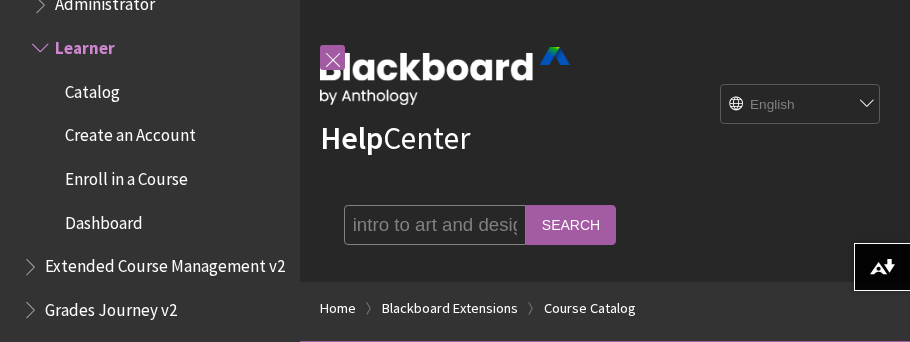 scroll, scrollTop: 0, scrollLeft: 0, axis: both 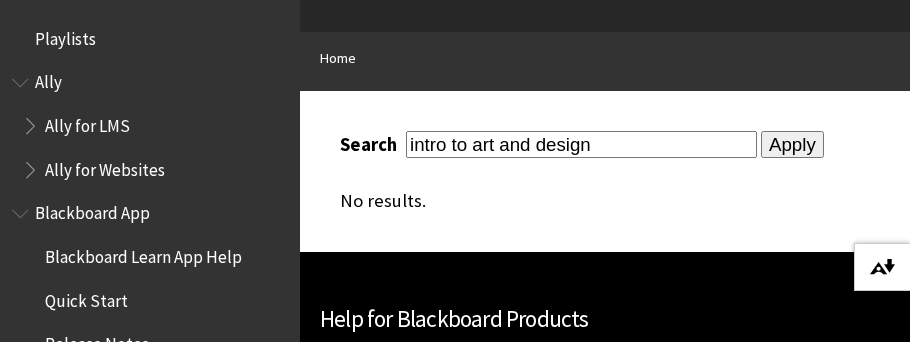 click on "Download alternative formats ..." at bounding box center (882, 267) 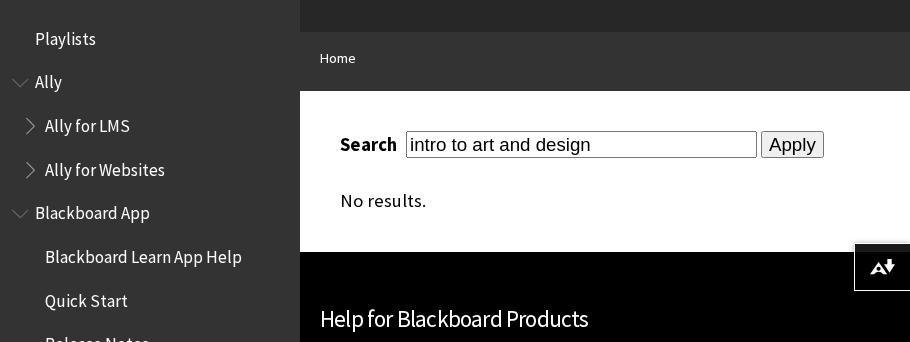 click on "intro to art and design" at bounding box center [581, 144] 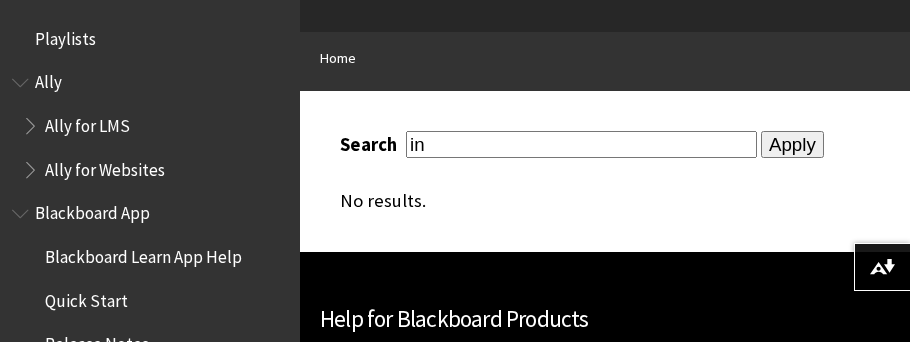 type on "i" 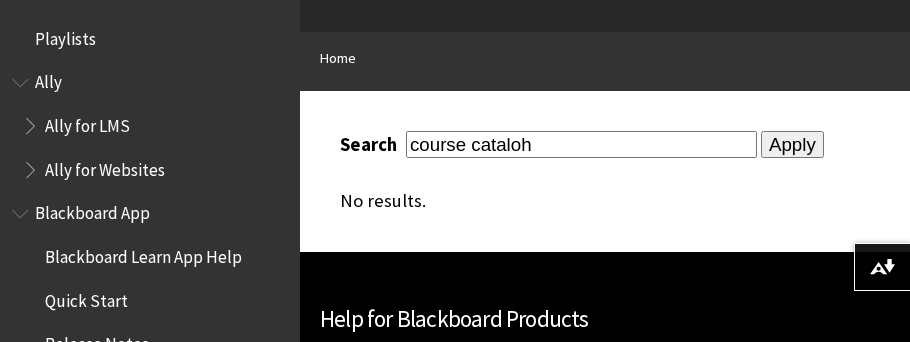 type on "course cataloh" 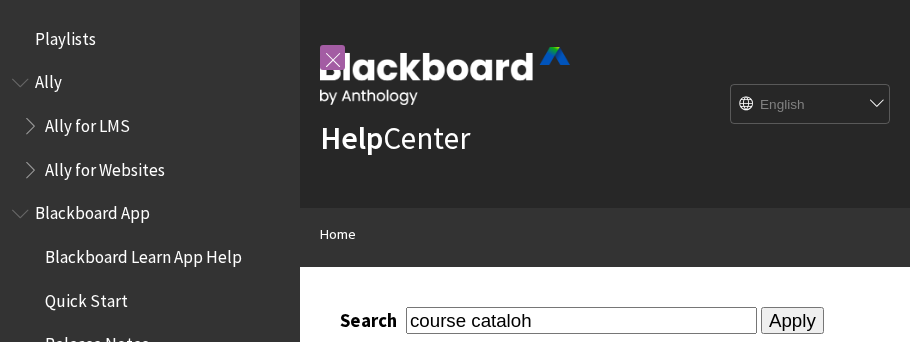 scroll, scrollTop: 0, scrollLeft: 0, axis: both 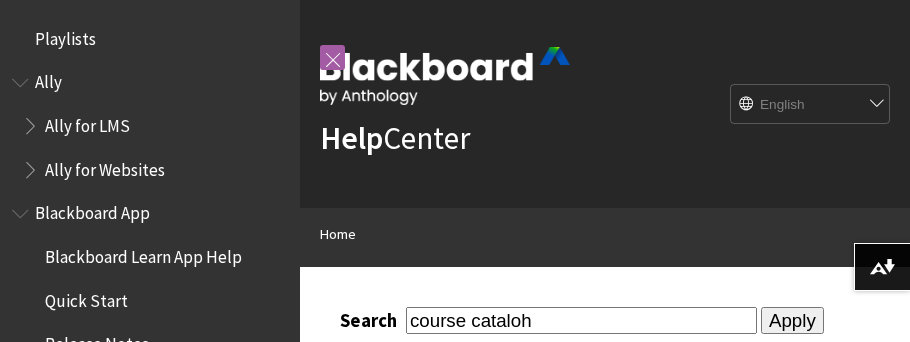 click on "course cataloh" at bounding box center (581, 320) 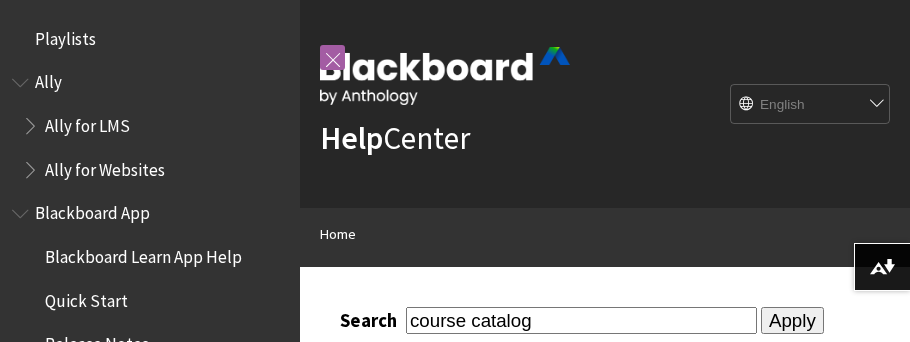 type on "course catalog" 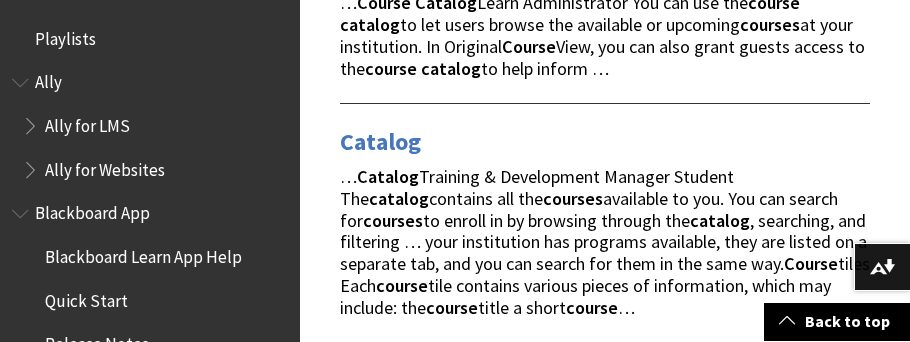 scroll, scrollTop: 439, scrollLeft: 0, axis: vertical 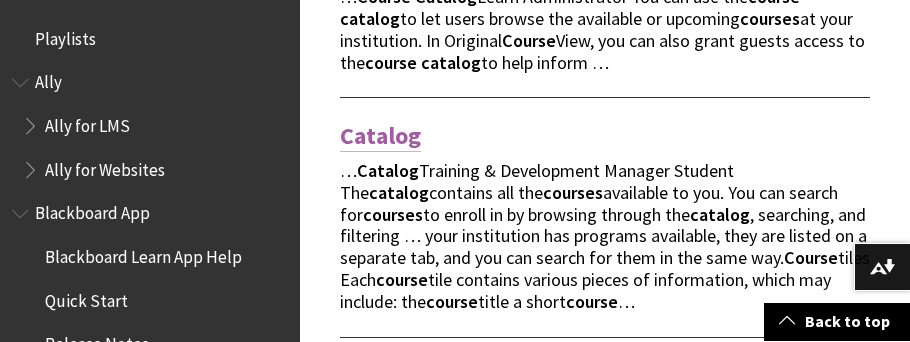 click on "Catalog" at bounding box center [380, 136] 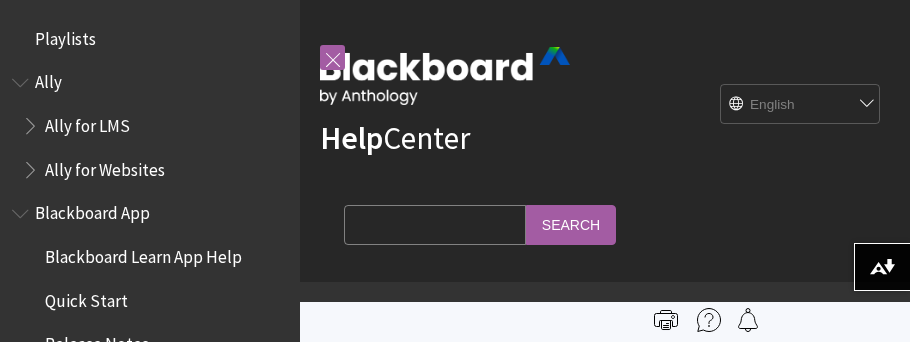 scroll, scrollTop: 0, scrollLeft: 0, axis: both 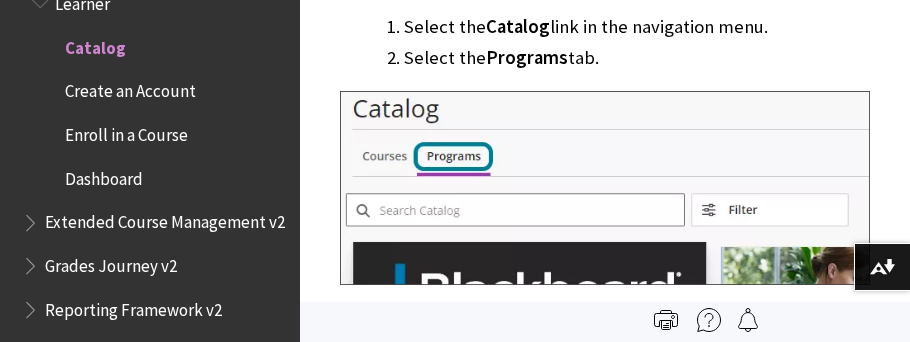 click on "Catalog" at bounding box center [95, 44] 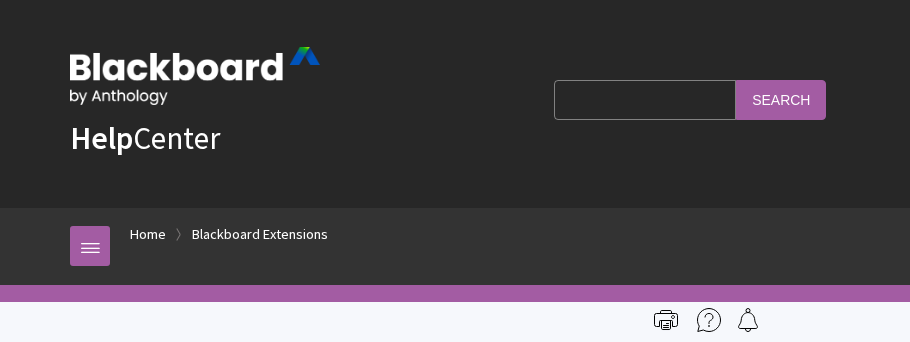 scroll, scrollTop: 0, scrollLeft: 0, axis: both 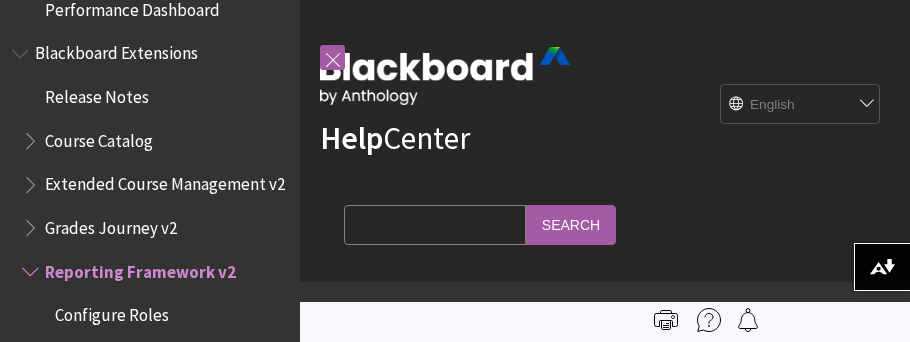 click on "Course Catalog" at bounding box center (99, 137) 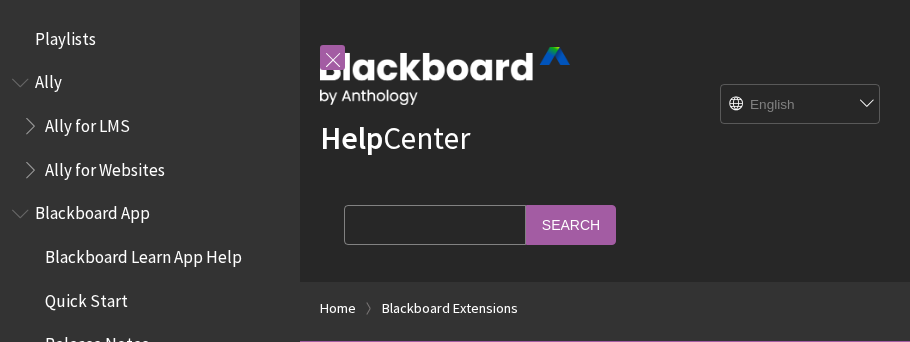 scroll, scrollTop: 0, scrollLeft: 0, axis: both 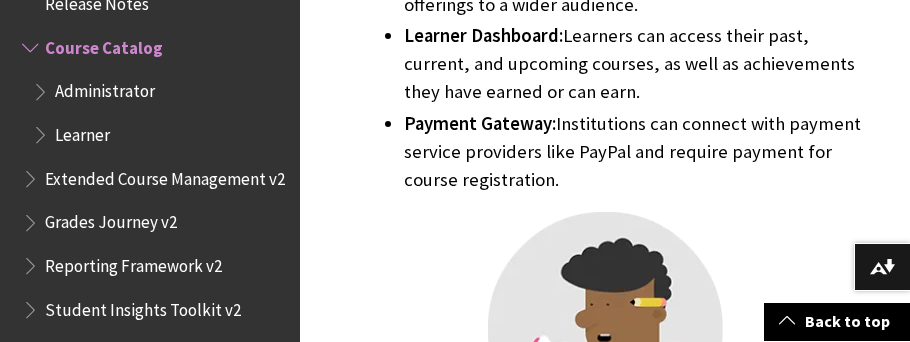 click on "Learner Dashboard:" at bounding box center (483, 35) 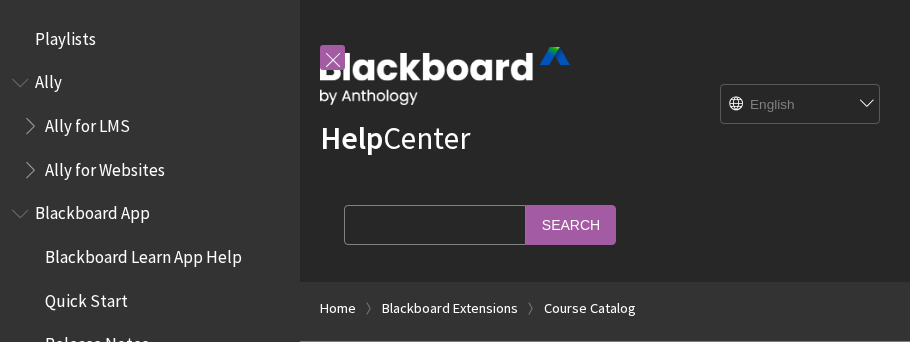 scroll, scrollTop: 0, scrollLeft: 0, axis: both 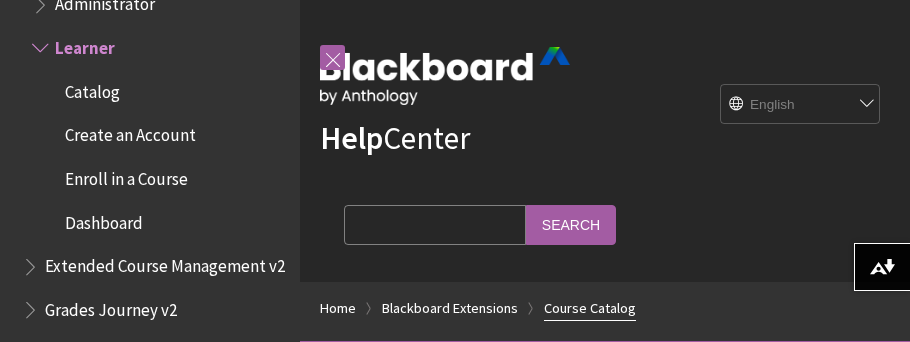 click on "Course Catalog" at bounding box center [590, 308] 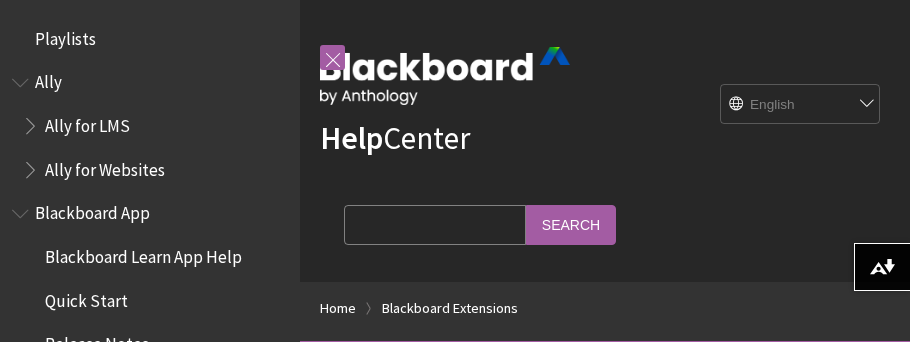 scroll, scrollTop: 0, scrollLeft: 0, axis: both 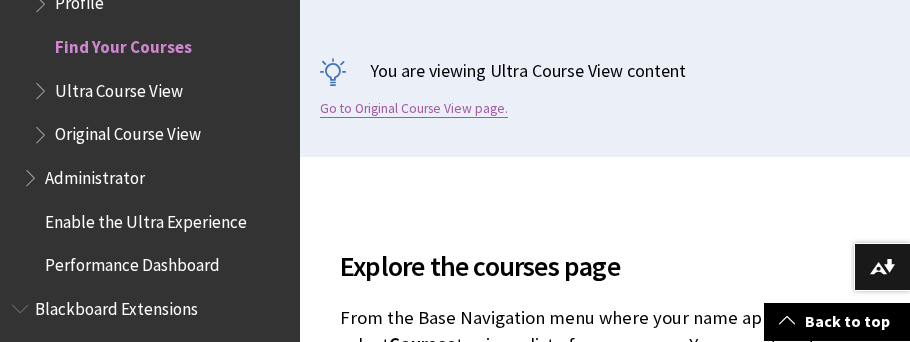 click on "Go to Original Course View page." at bounding box center (414, 109) 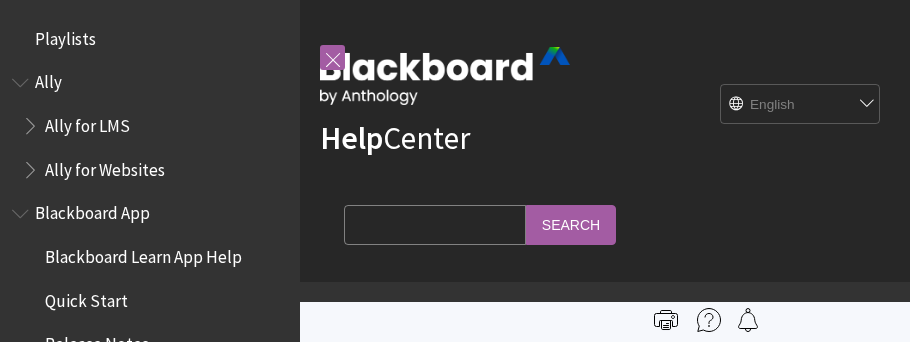 scroll, scrollTop: 0, scrollLeft: 0, axis: both 